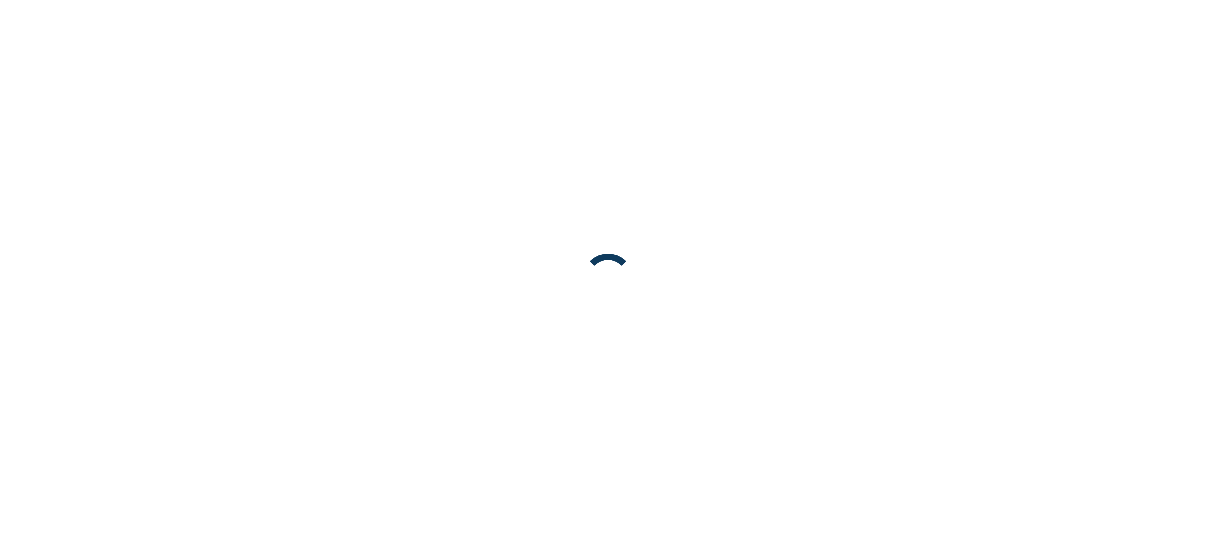 scroll, scrollTop: 0, scrollLeft: 0, axis: both 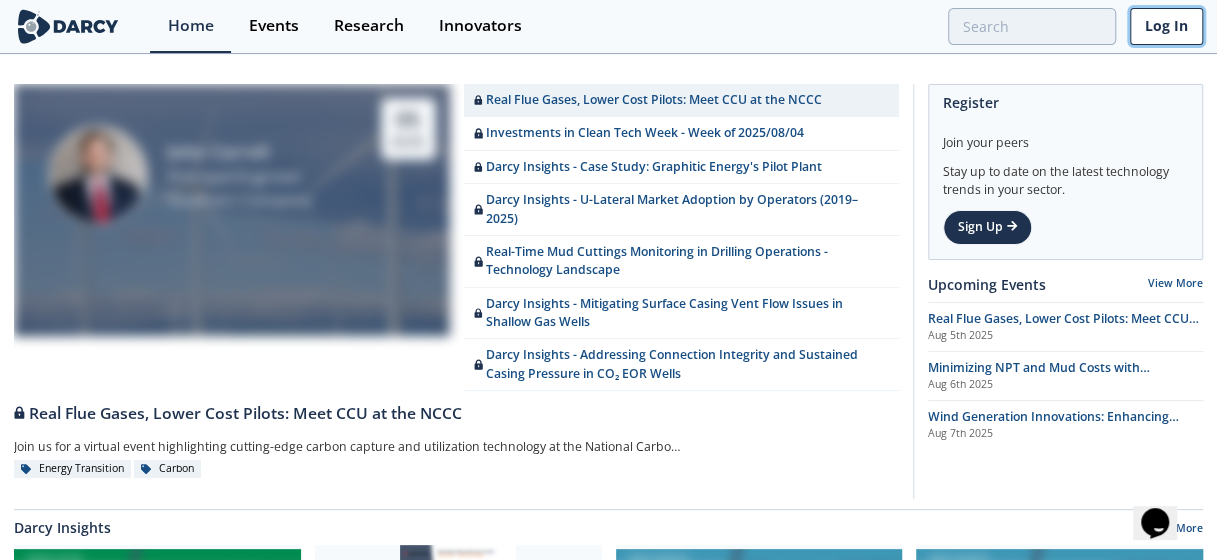 click on "Log In" at bounding box center (1166, 26) 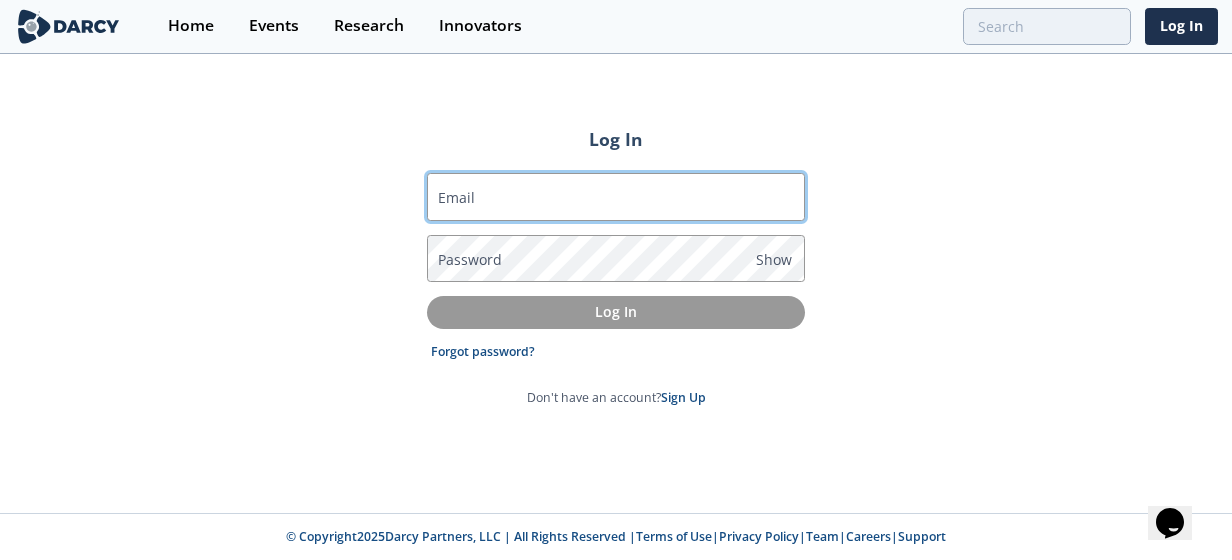 click on "Email" at bounding box center (616, 197) 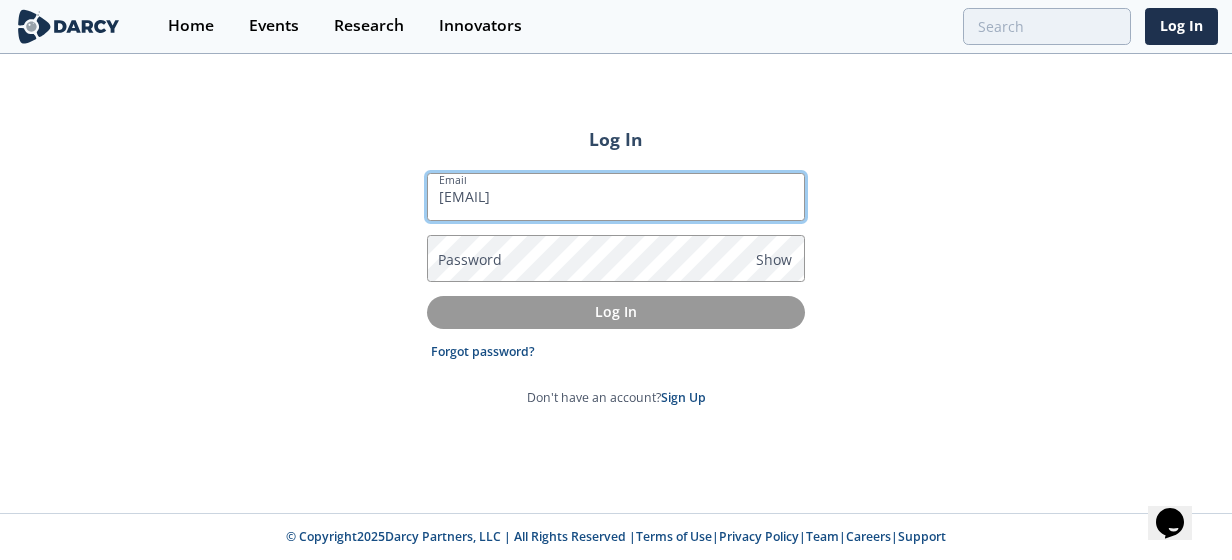 type on "[EMAIL]" 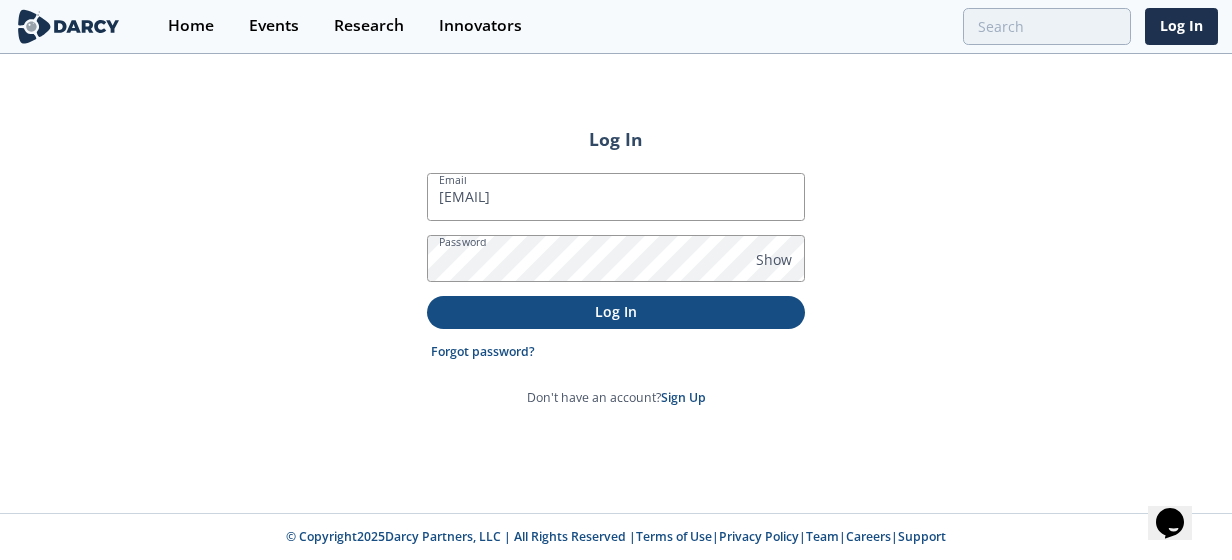 click on "Email
jacob.a.hite@exxonmobil.com
Password
Show
Log In
Forgot password?
Don't have an account?
Sign Up" at bounding box center (616, 290) 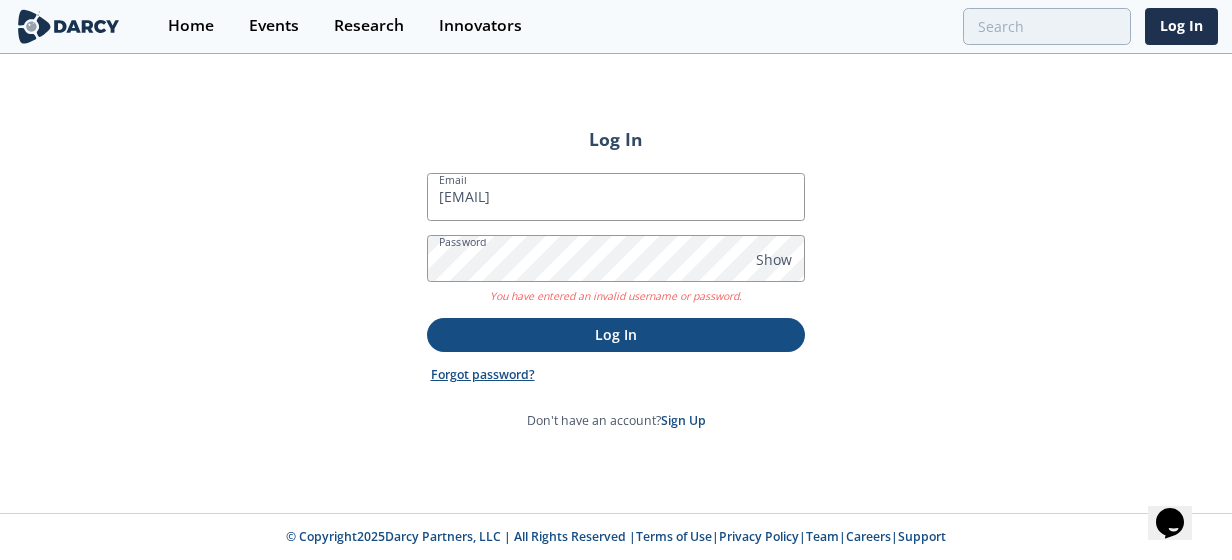click on "Forgot password?" at bounding box center (483, 375) 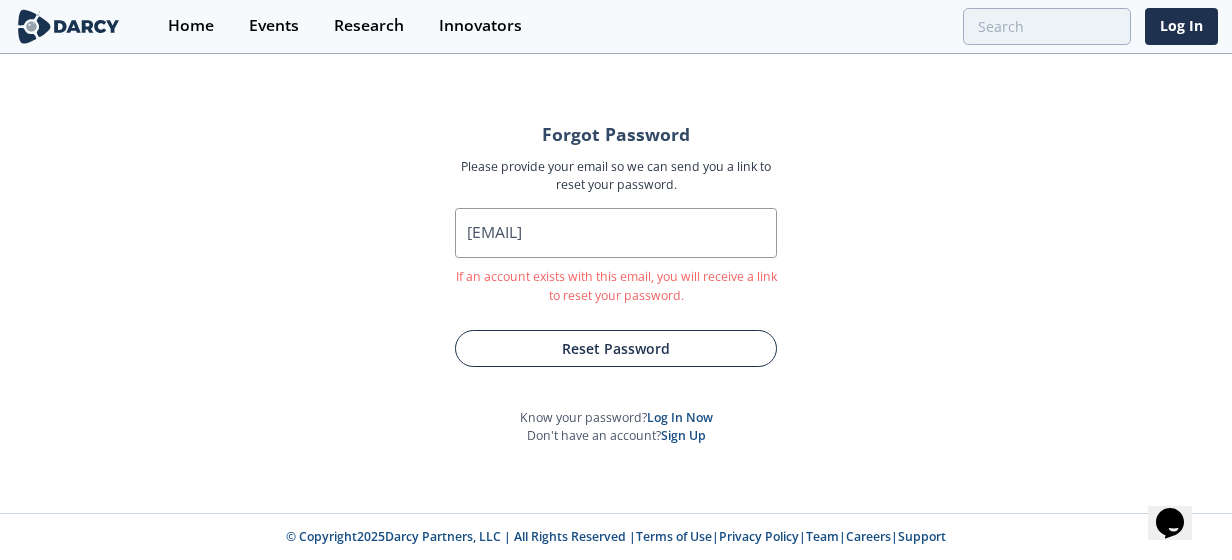 click on "Reset Password" at bounding box center [616, 348] 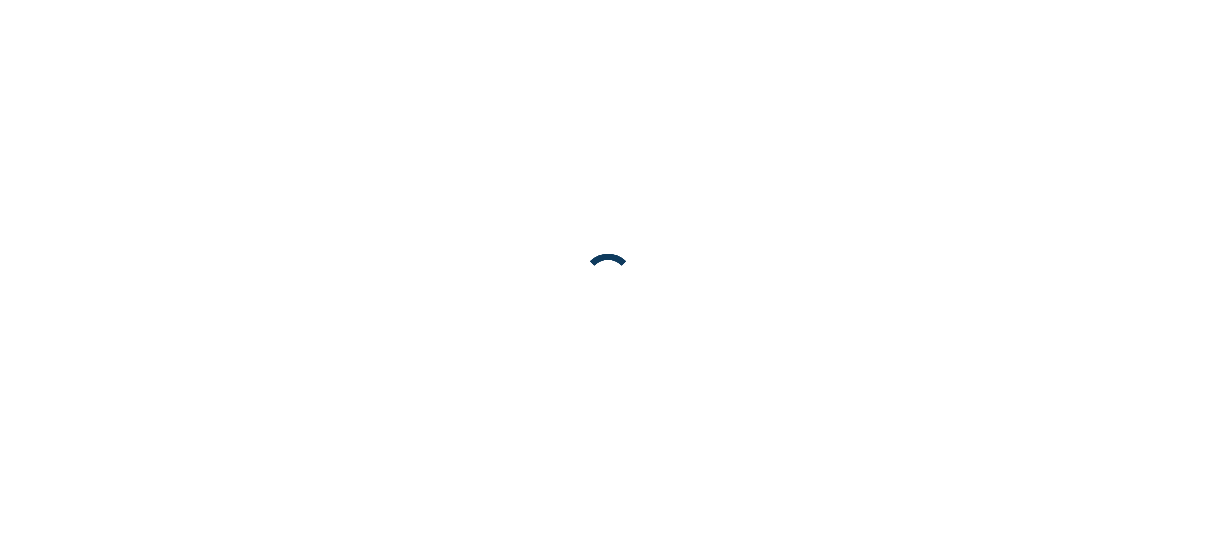 scroll, scrollTop: 0, scrollLeft: 0, axis: both 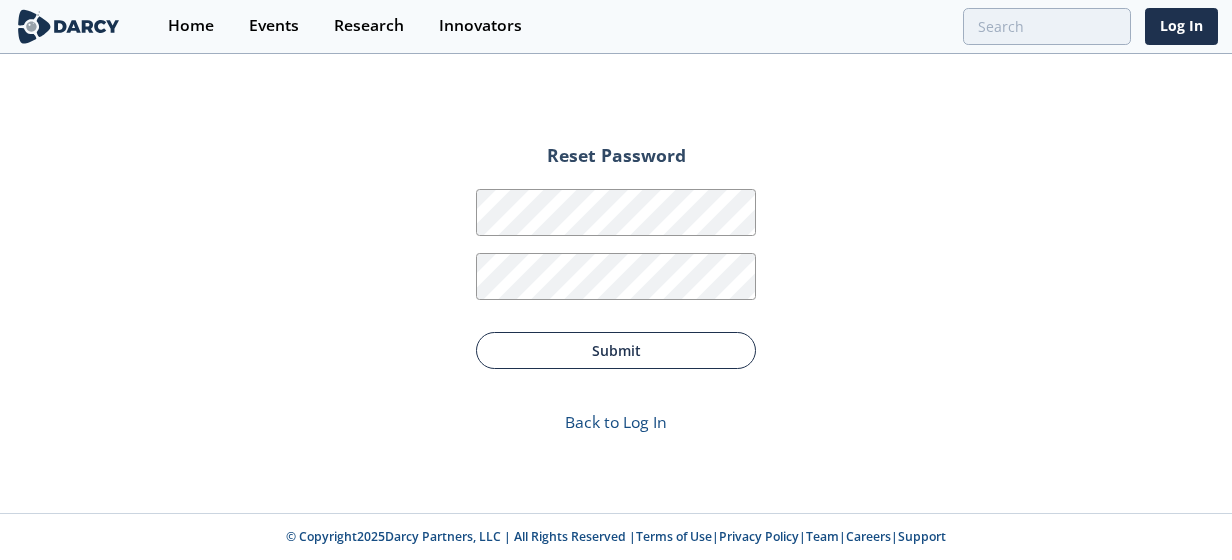click on "Submit" at bounding box center [616, 350] 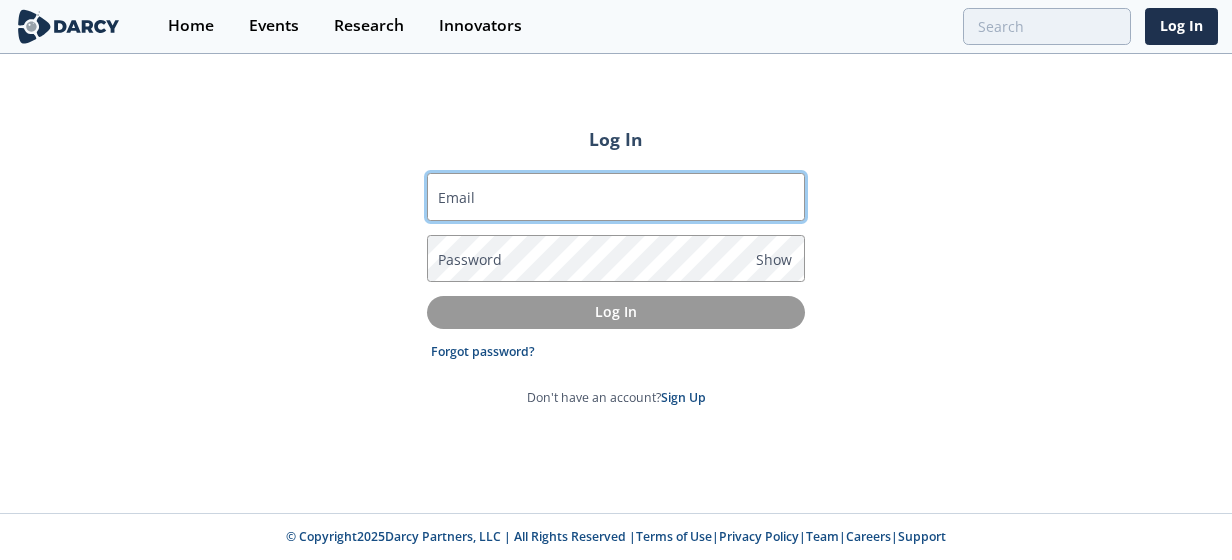 click on "Email" at bounding box center (616, 197) 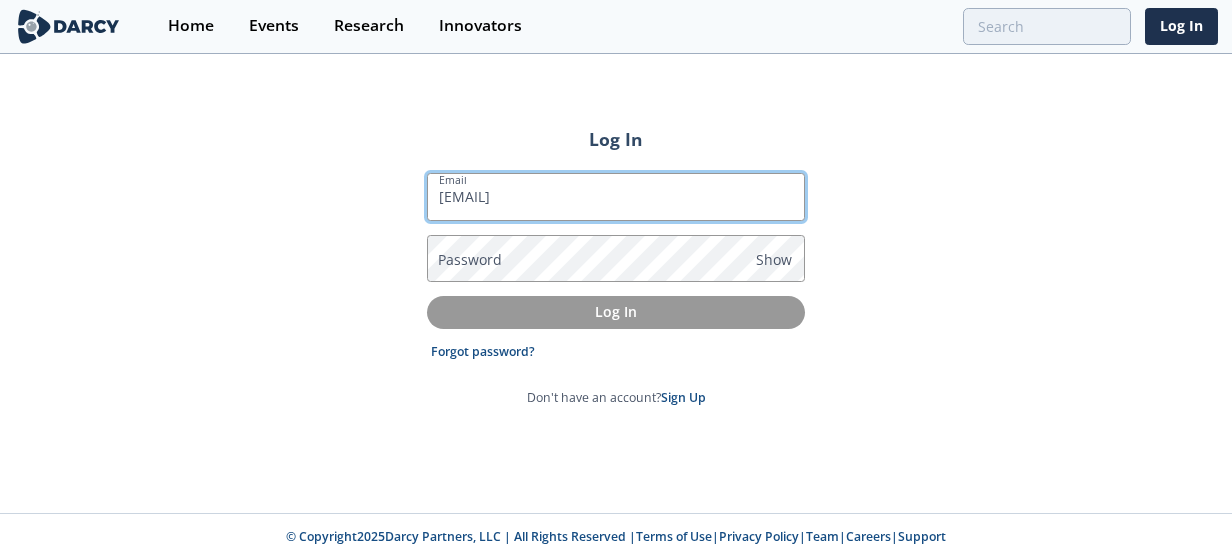 type on "[EMAIL]" 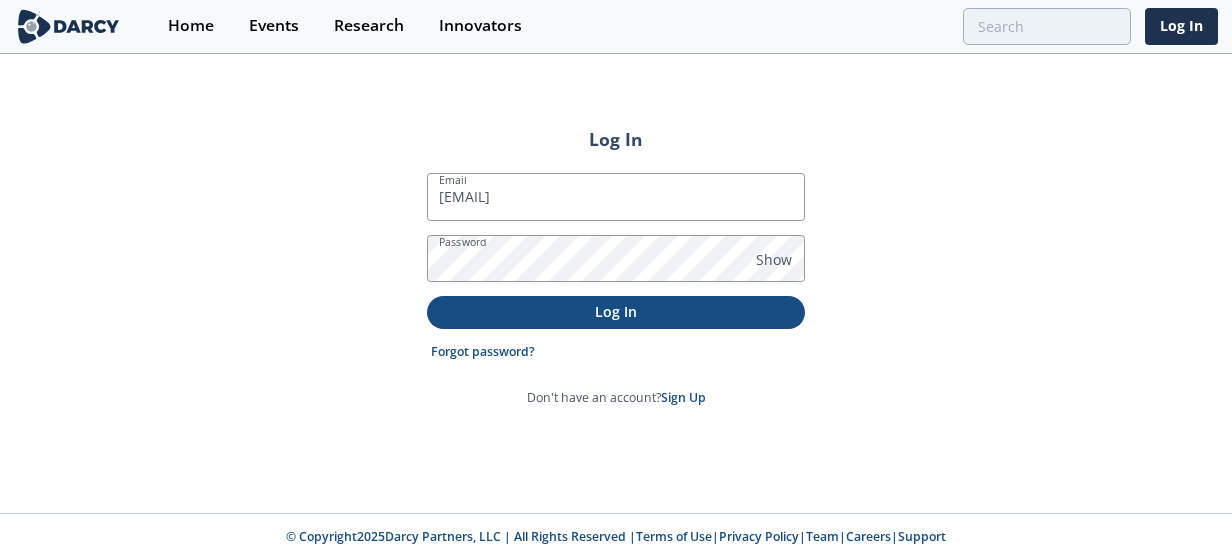 click on "Log In" at bounding box center [616, 311] 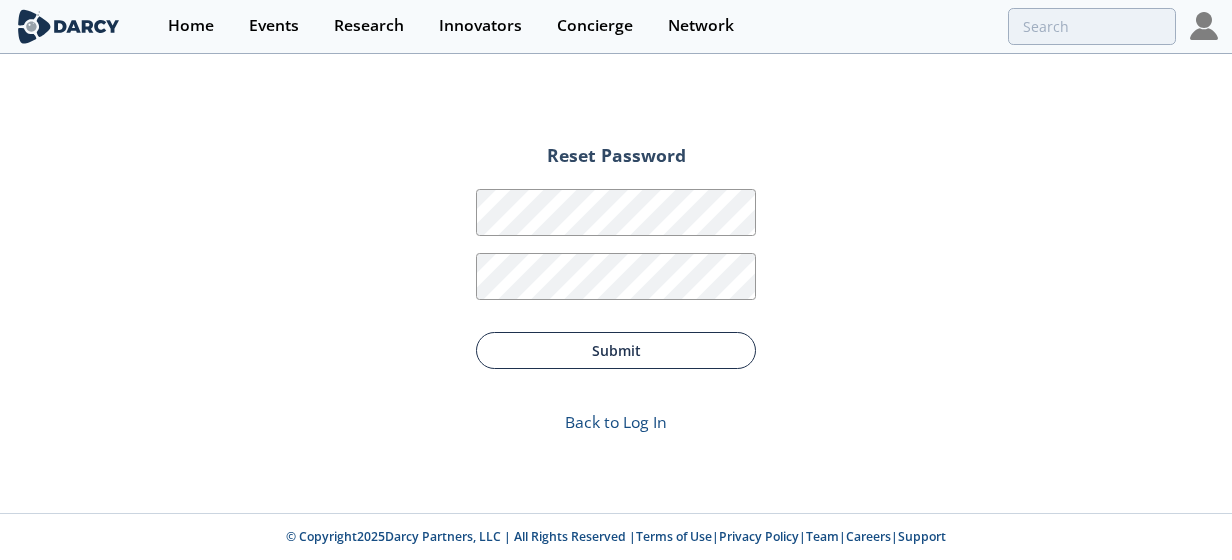 click on "Submit" at bounding box center [616, 350] 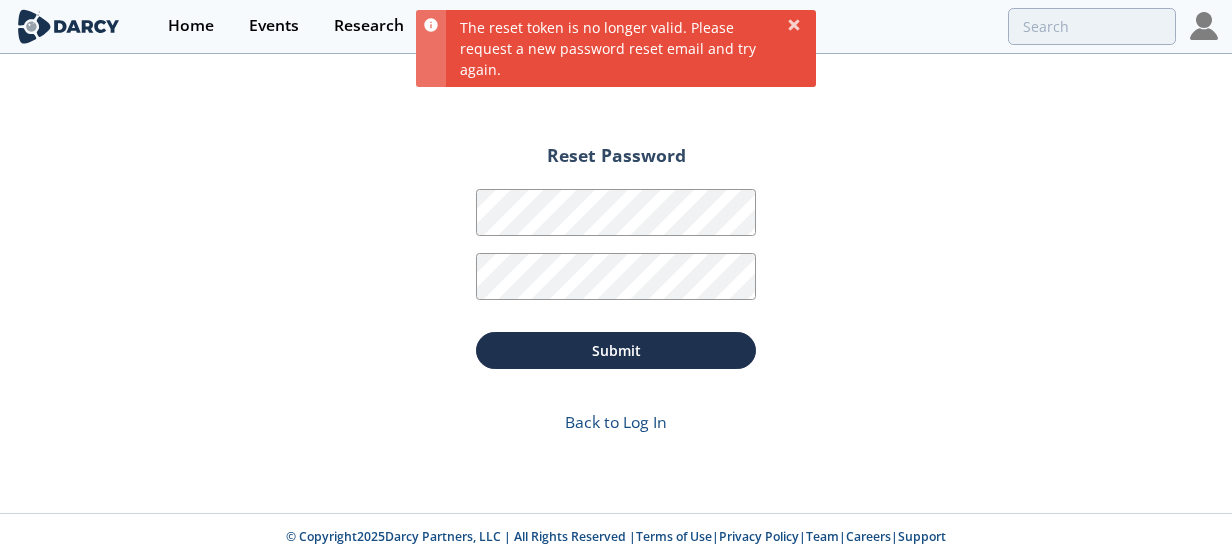 click on "The reset token is no longer valid. Please request a new password reset email and try again." at bounding box center (631, 48) 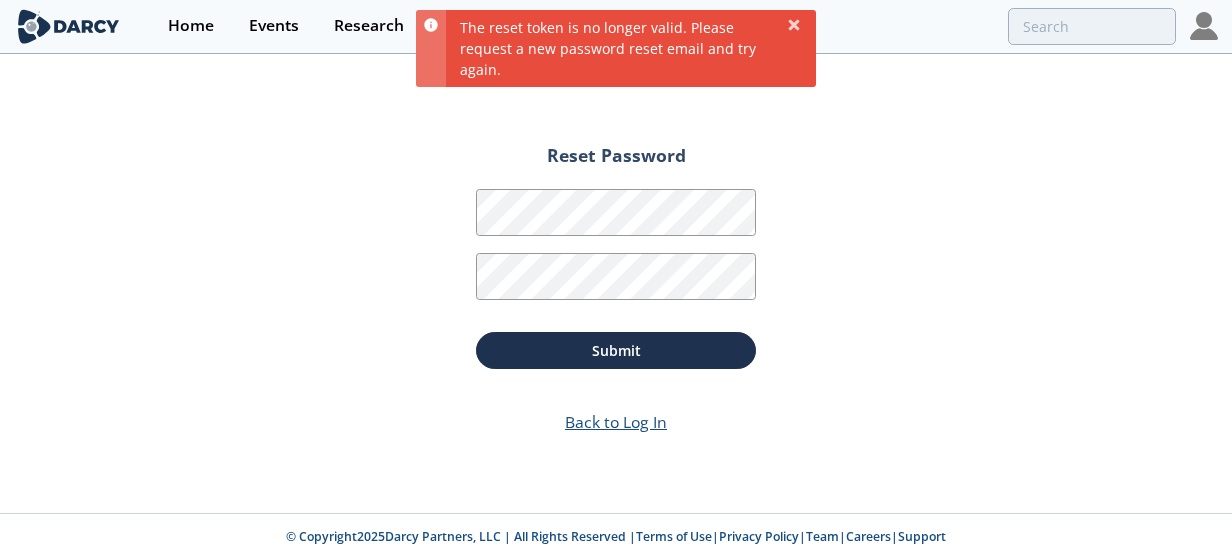 click on "Back to Log In" at bounding box center [616, 422] 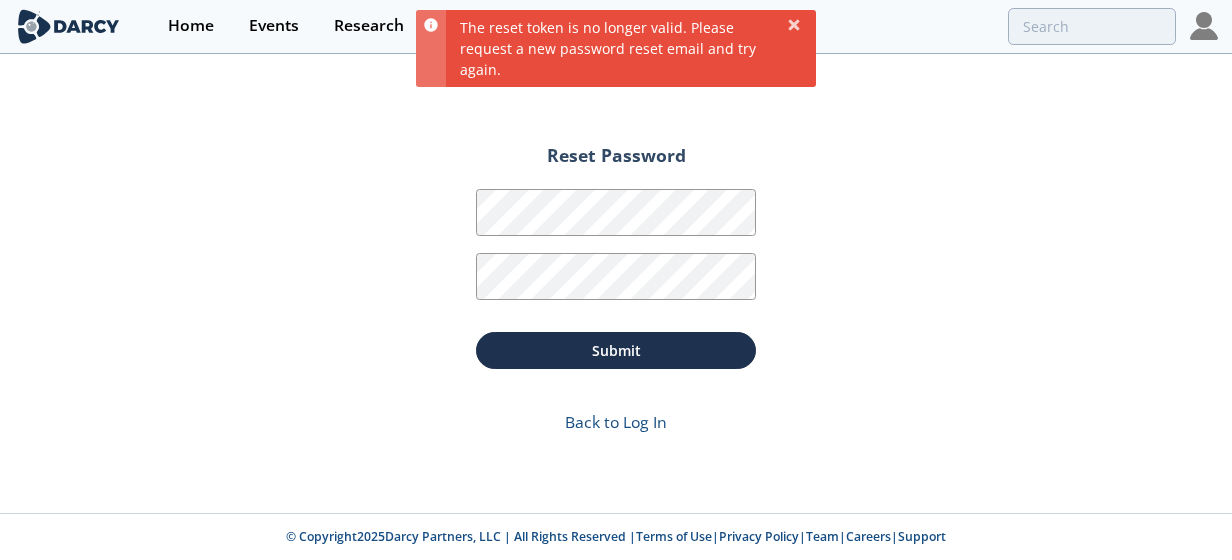 click on "Back to Log In" at bounding box center [616, 422] 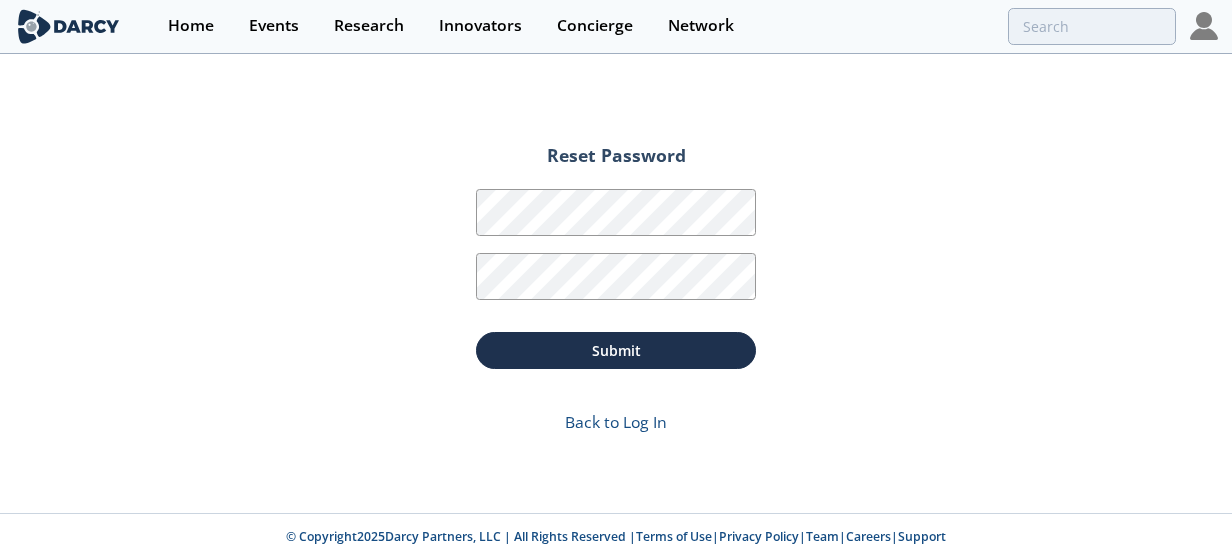 click at bounding box center [1204, 26] 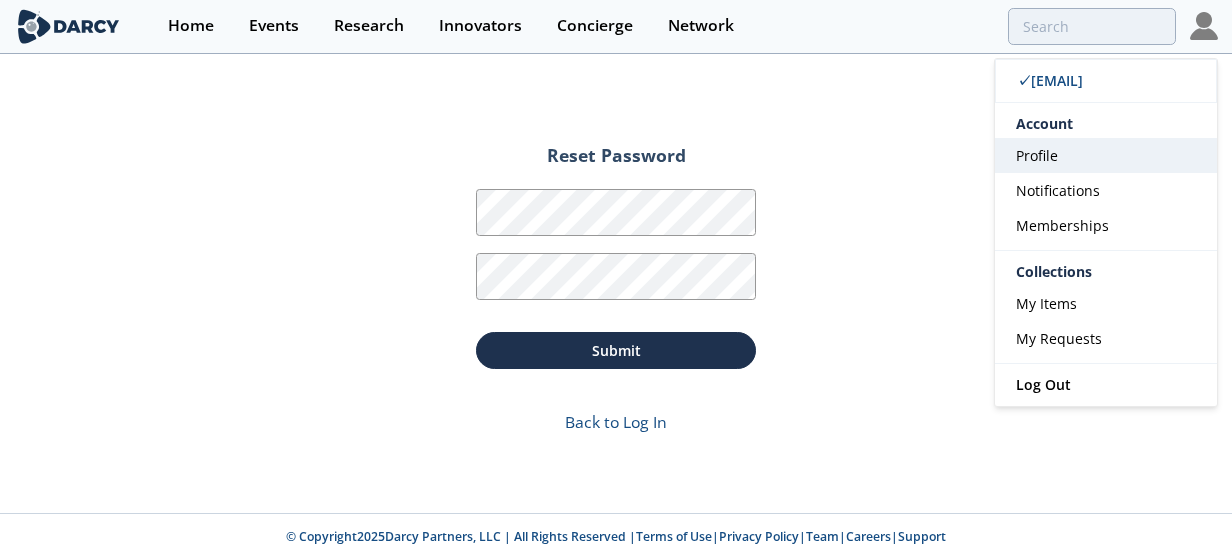 click on "Profile" at bounding box center (1106, 155) 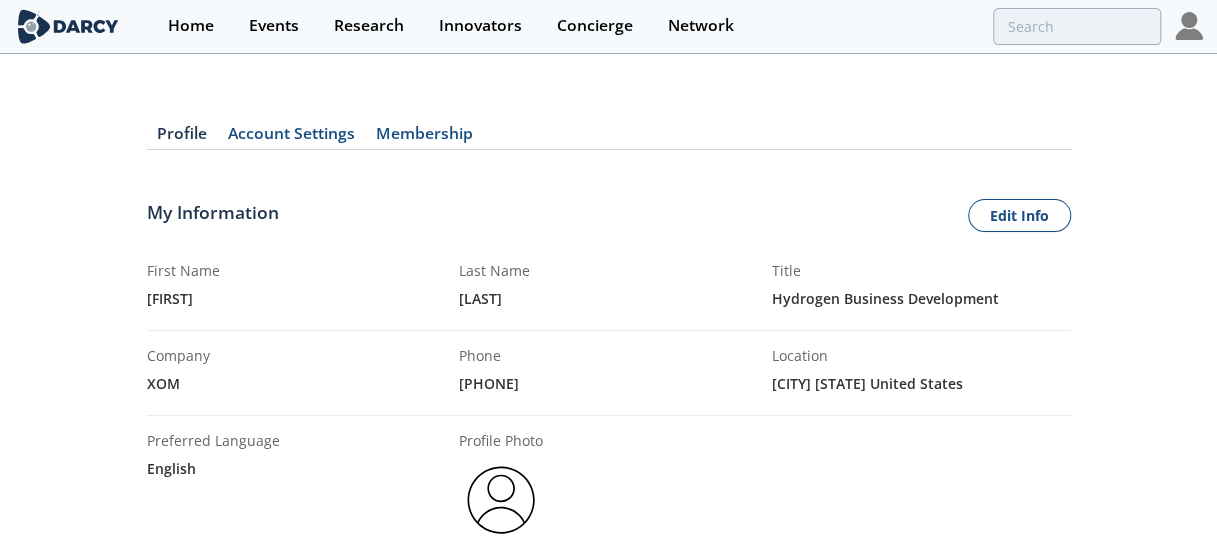 click on "My Information
Edit Info
First Name
[FIRST]
Last Name
[LAST]
Title
Hydrogen Business Development
Company
XOM
Phone
[PHONE]
Location
[CITY],
[STATE],
United States english" 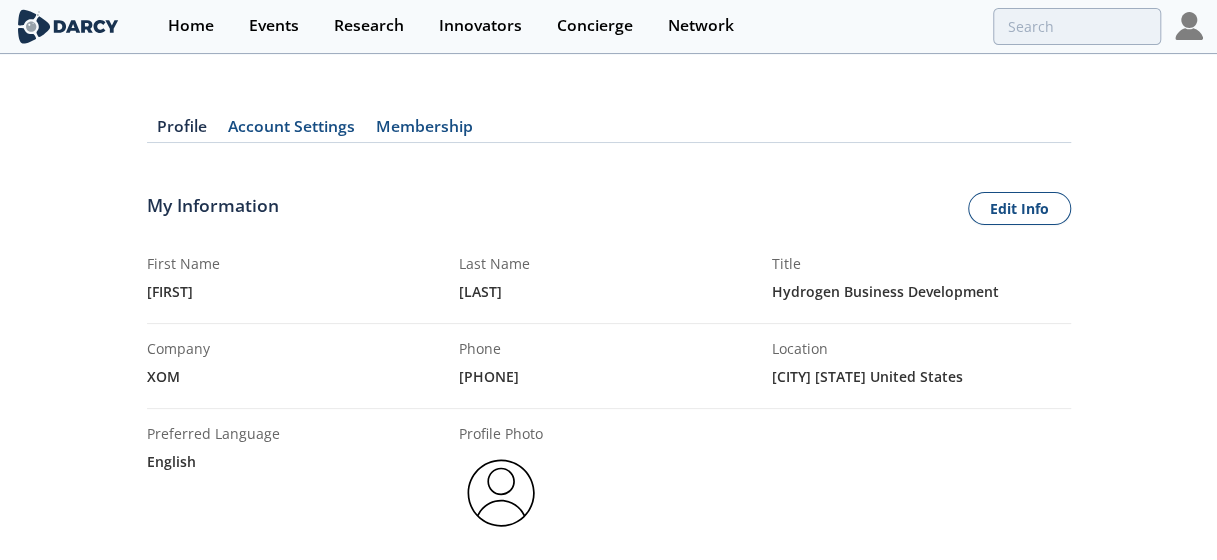 scroll, scrollTop: 0, scrollLeft: 0, axis: both 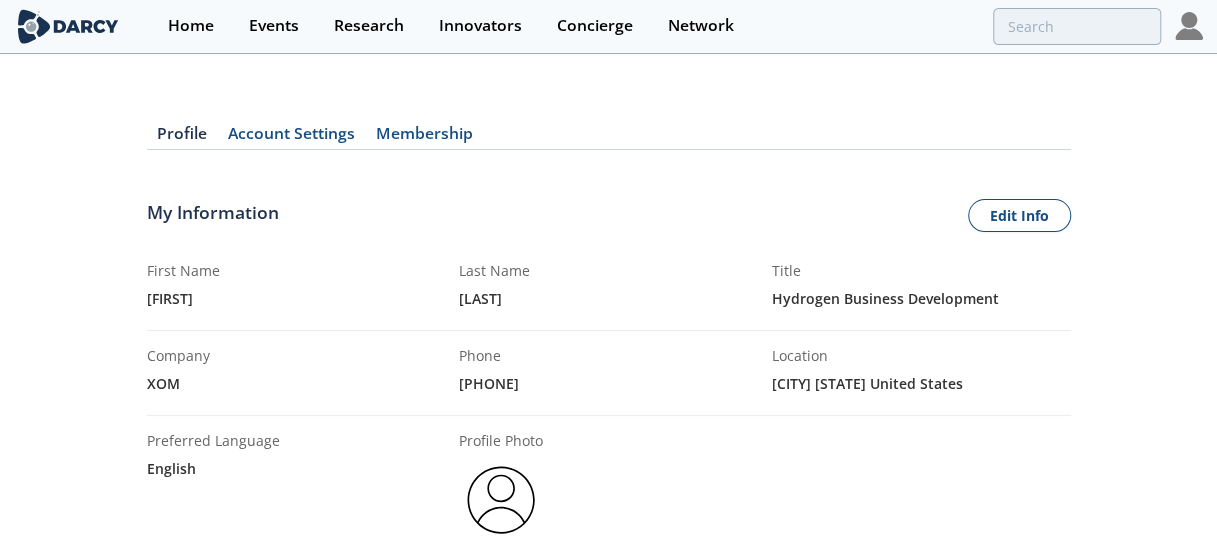 click at bounding box center [1189, 26] 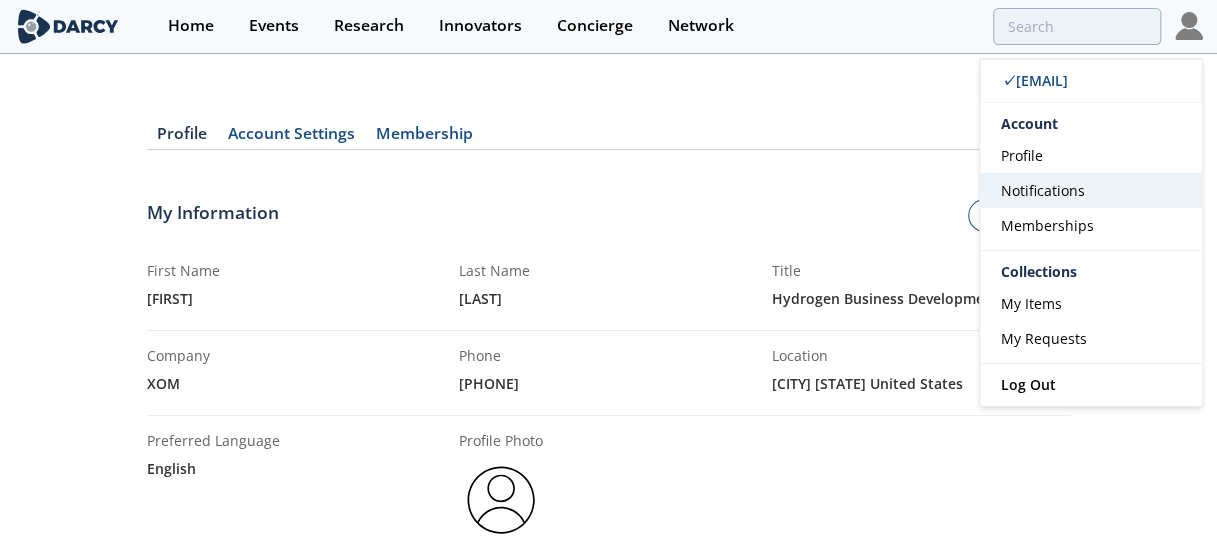 click on "Notifications" at bounding box center [1043, 190] 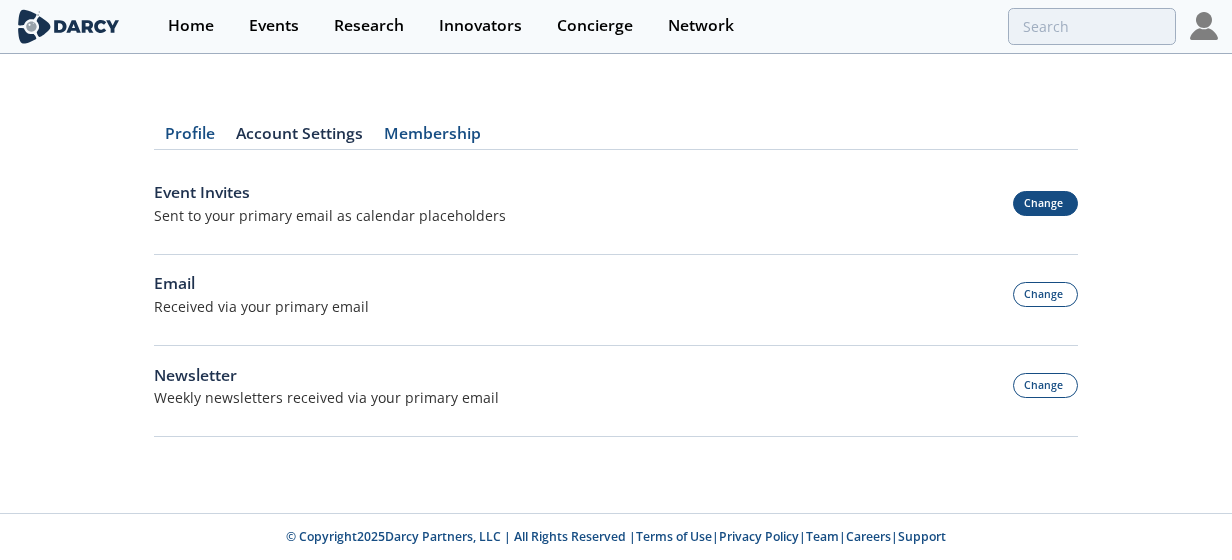 click on "Change" at bounding box center (1046, 203) 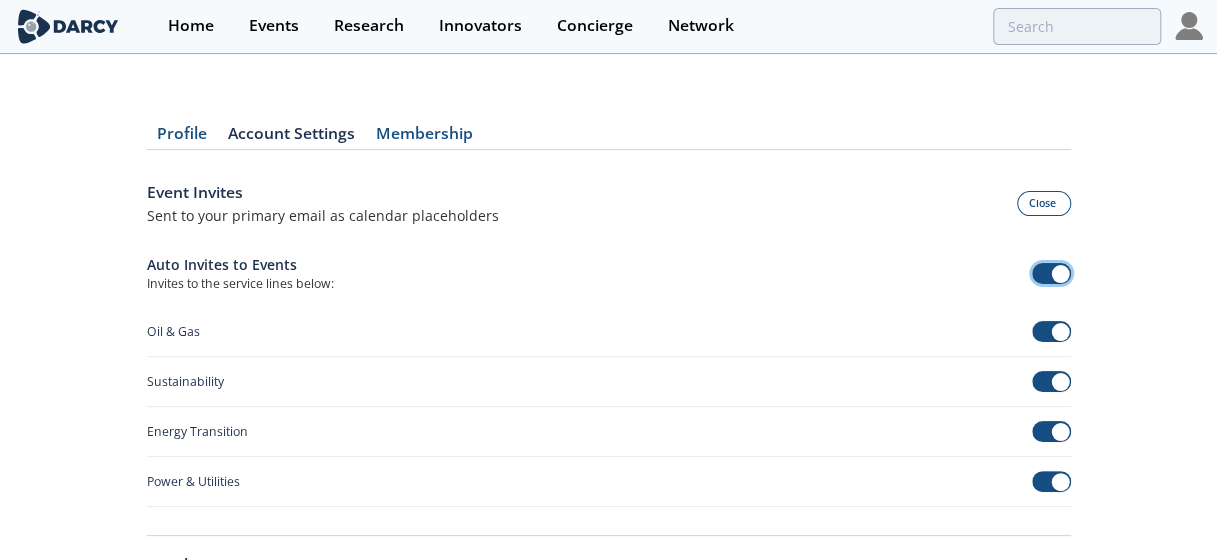 click at bounding box center (1061, 274) 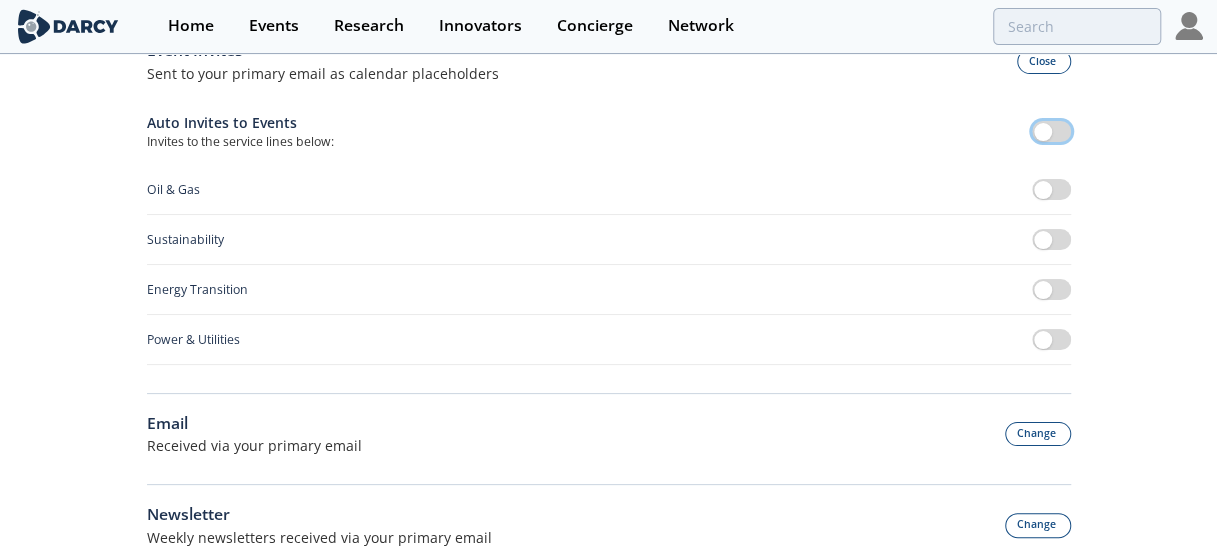 scroll, scrollTop: 248, scrollLeft: 0, axis: vertical 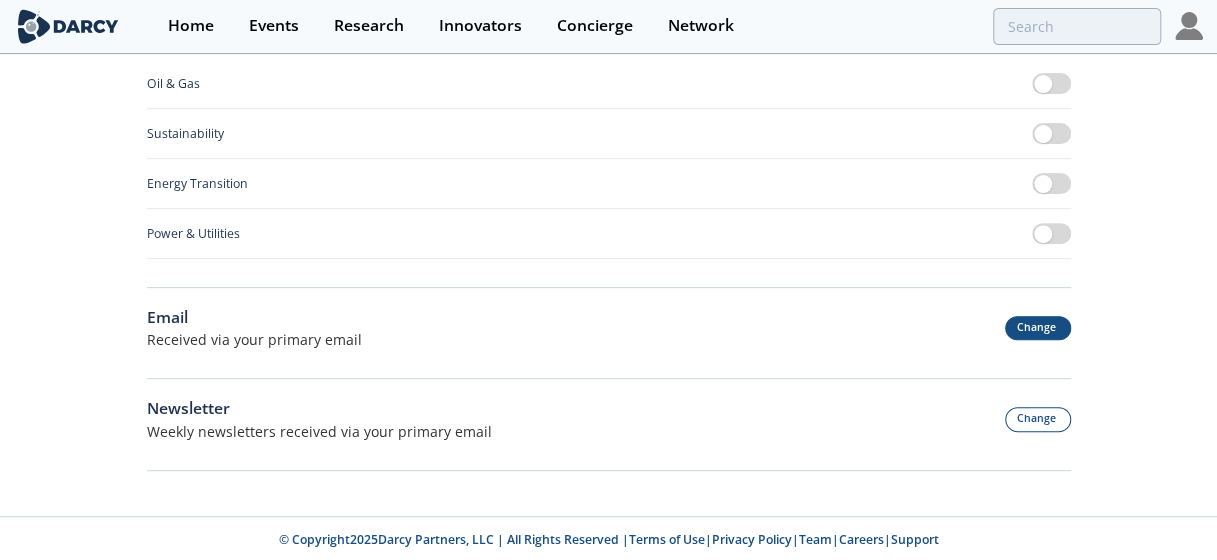 click on "Change" at bounding box center (1038, 328) 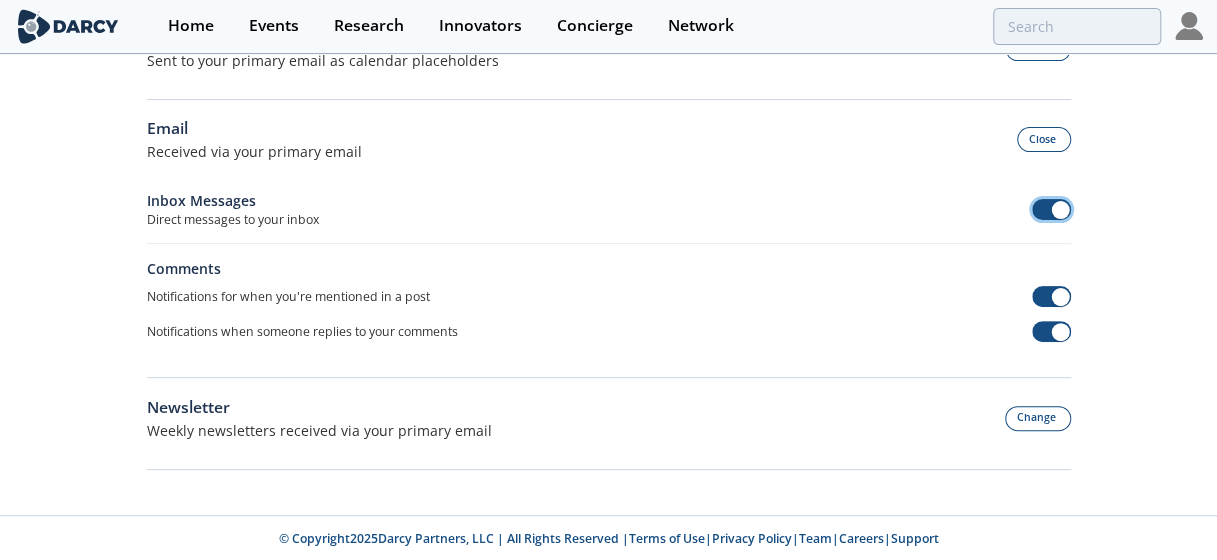 click at bounding box center (1051, 209) 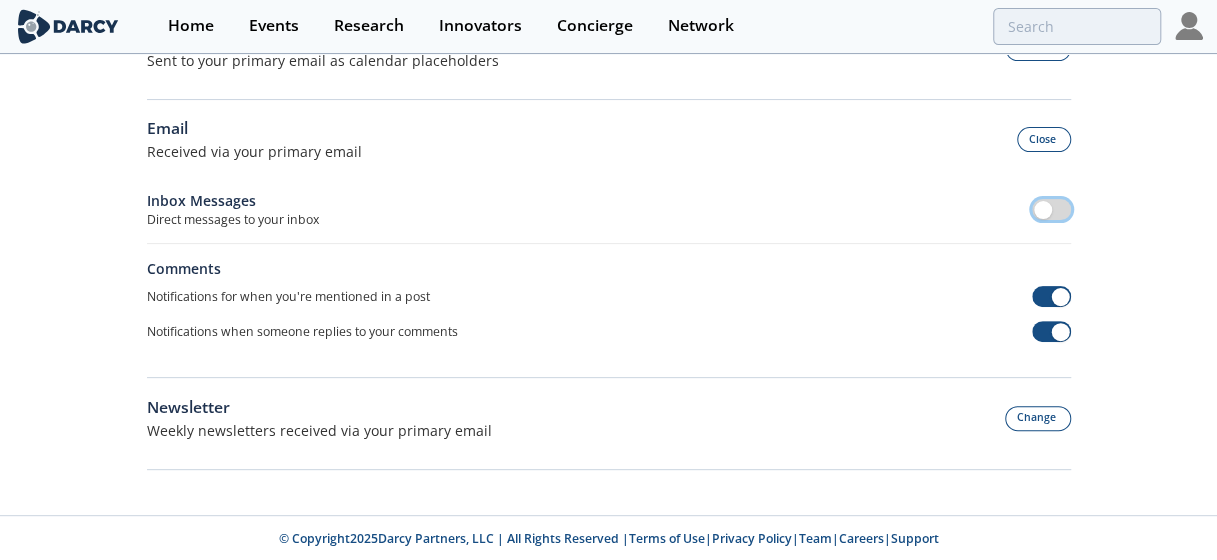 click at bounding box center (1051, 209) 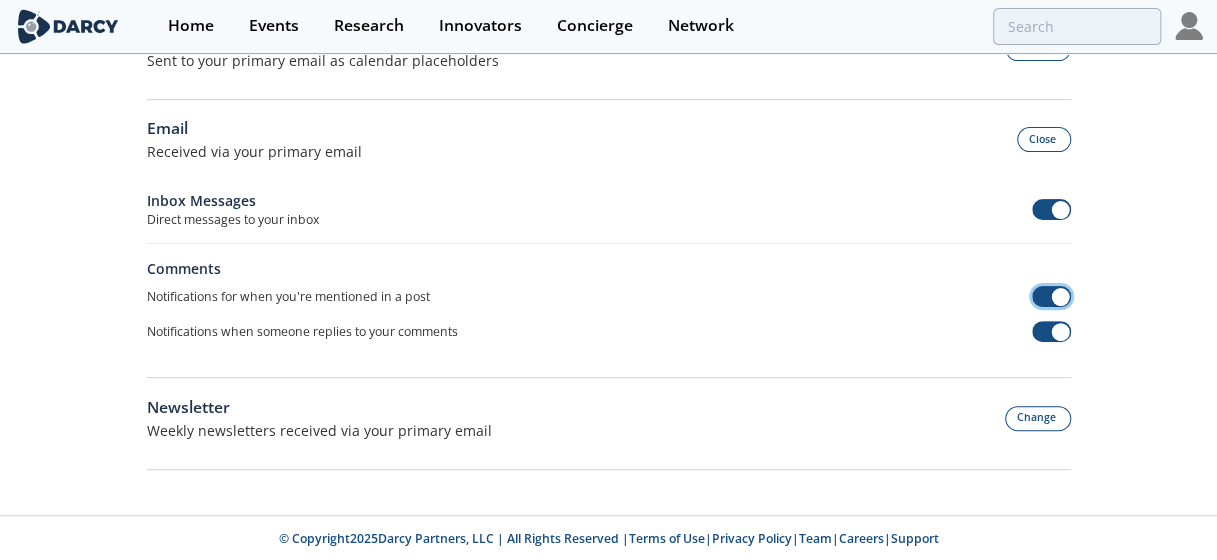 click at bounding box center (1051, 296) 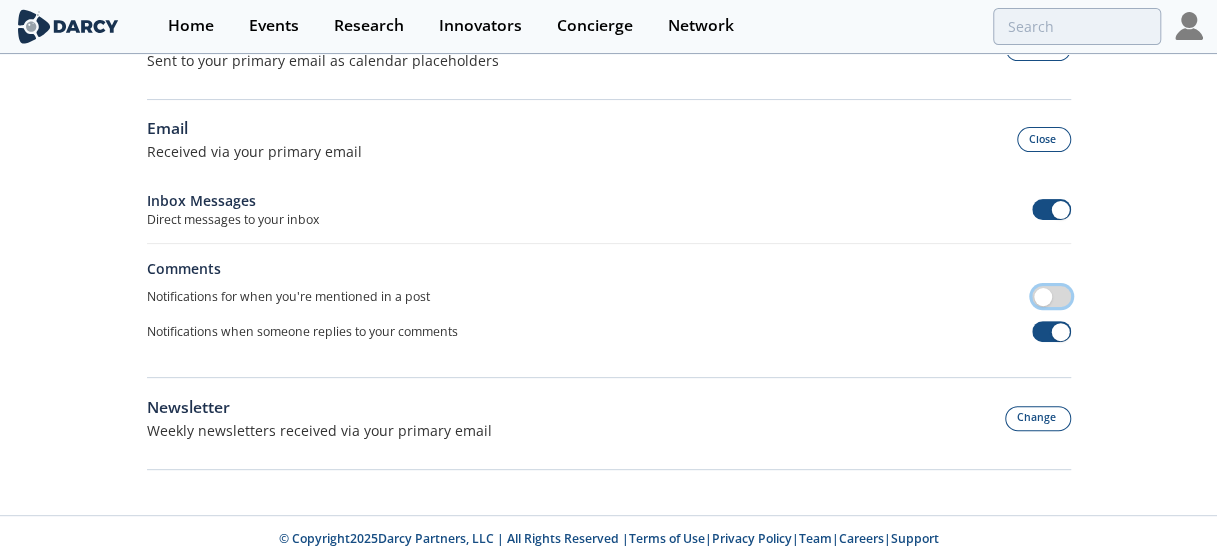 click at bounding box center (1051, 296) 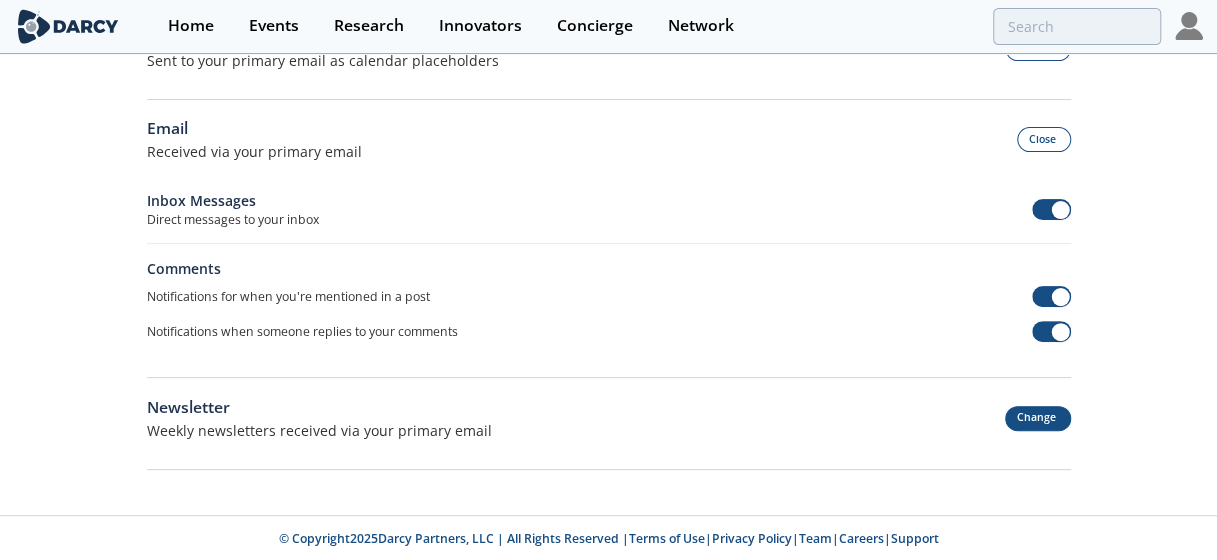 click on "Change" at bounding box center (1038, 418) 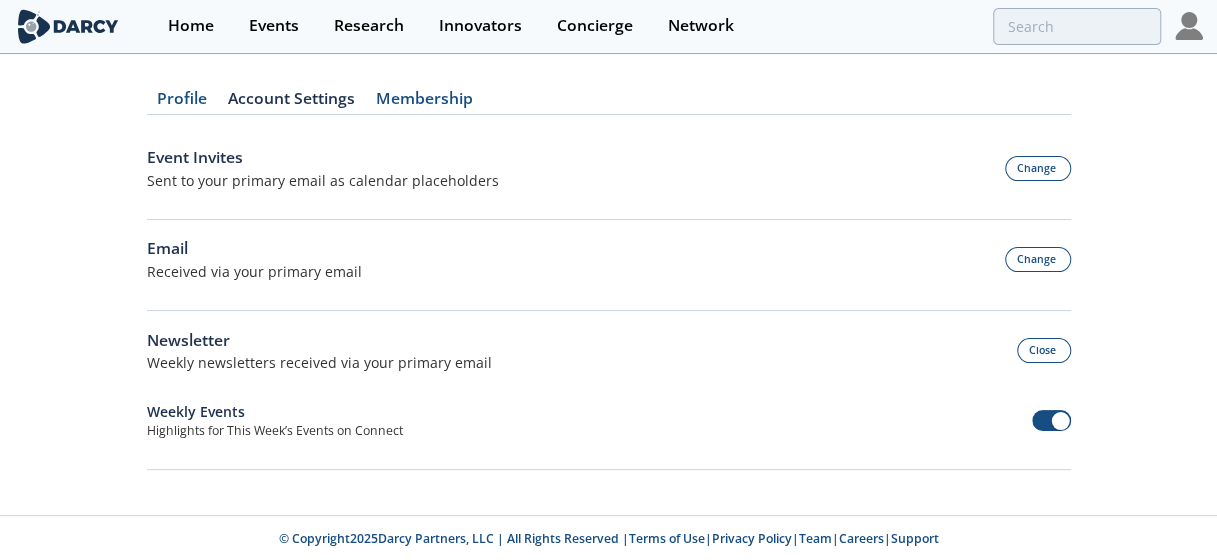 click at bounding box center [1051, 420] 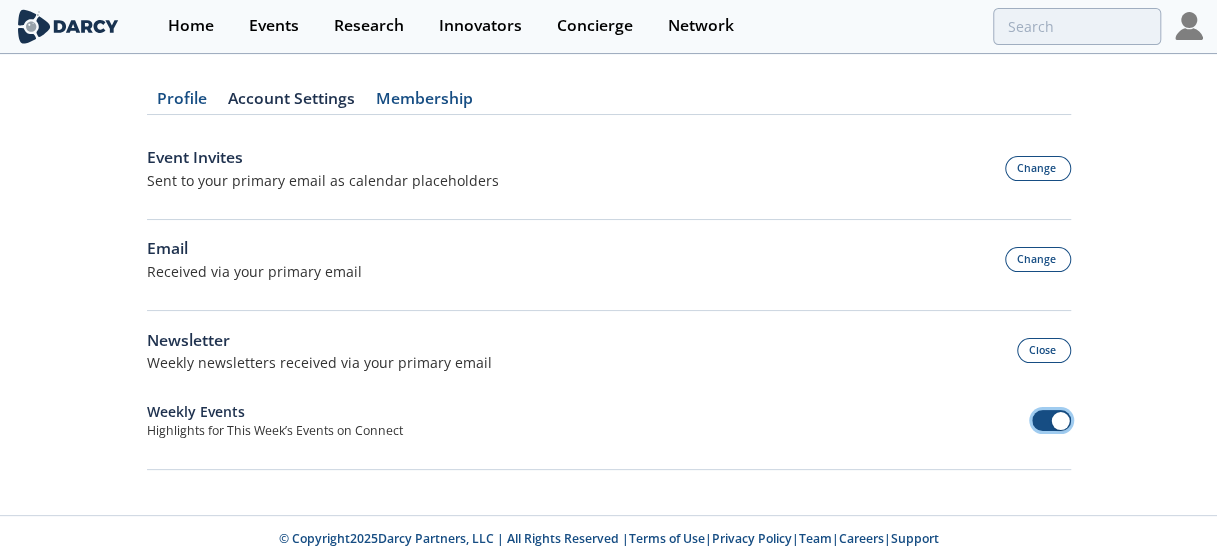 click at bounding box center (1051, 420) 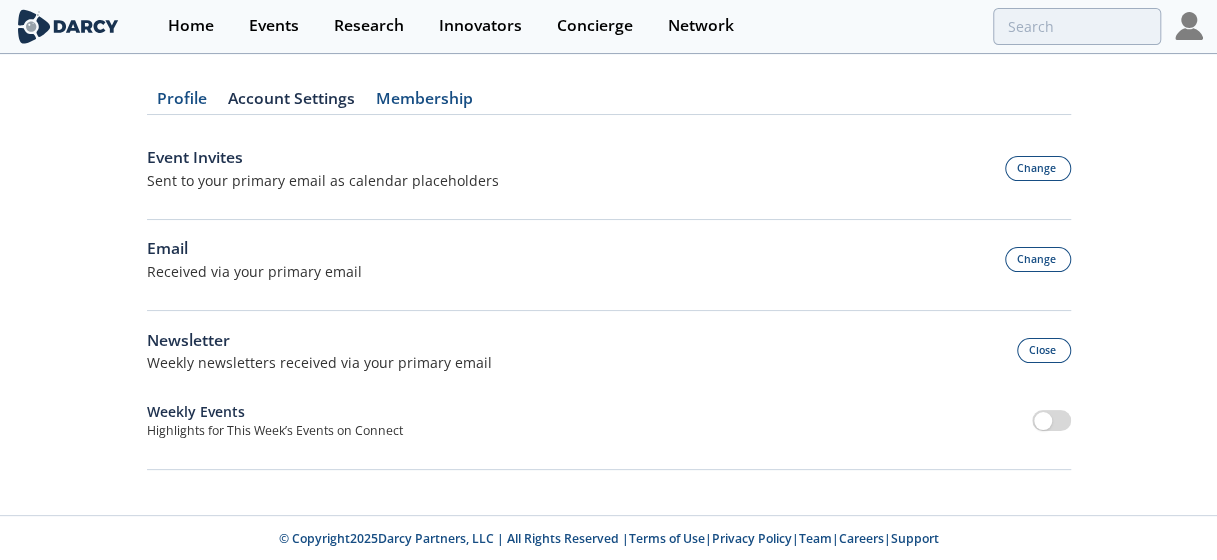 drag, startPoint x: 1106, startPoint y: 294, endPoint x: 1112, endPoint y: 371, distance: 77.23341 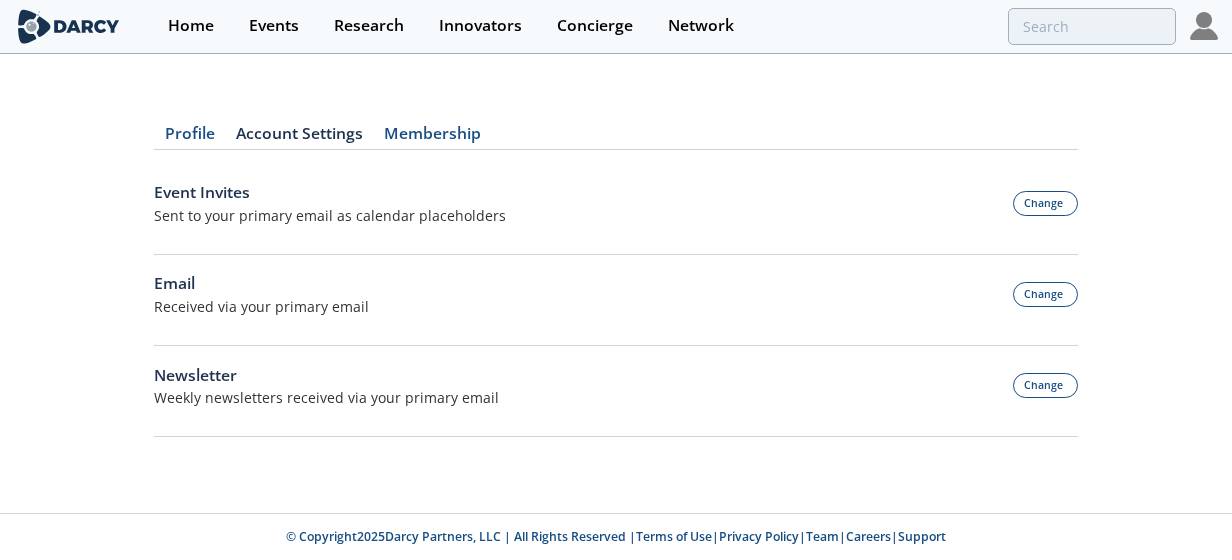 click on "Profile
Account Settings
Membership
Event Invites
Sent to your primary email as calendar placeholders
Change
Email
Received via your primary email
Change
Newsletter
Weekly newsletters received via your primary email
Change" 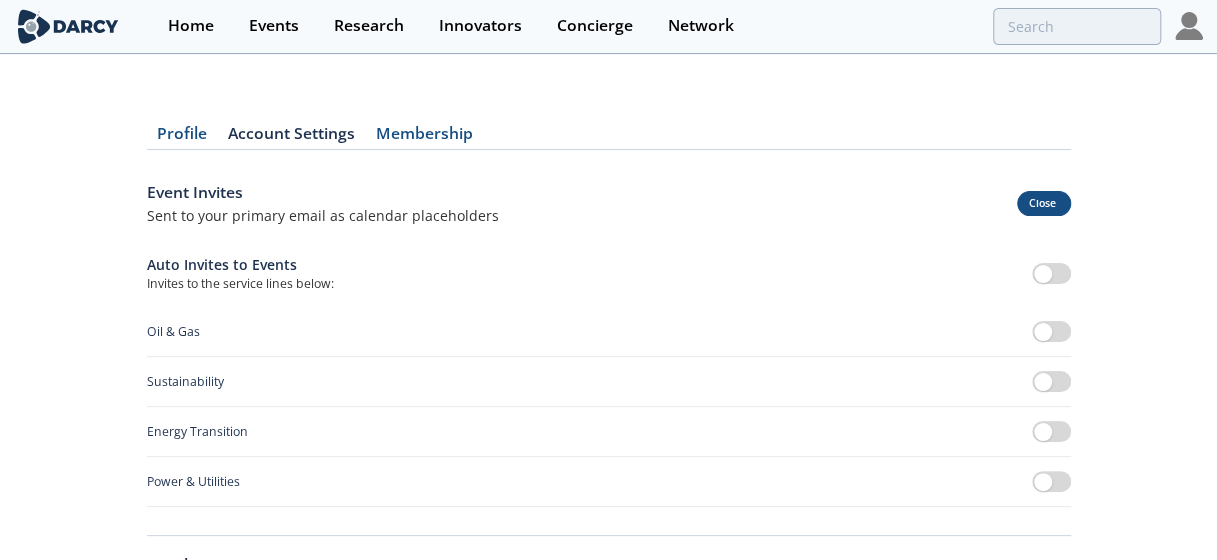 click on "Close" at bounding box center (1044, 203) 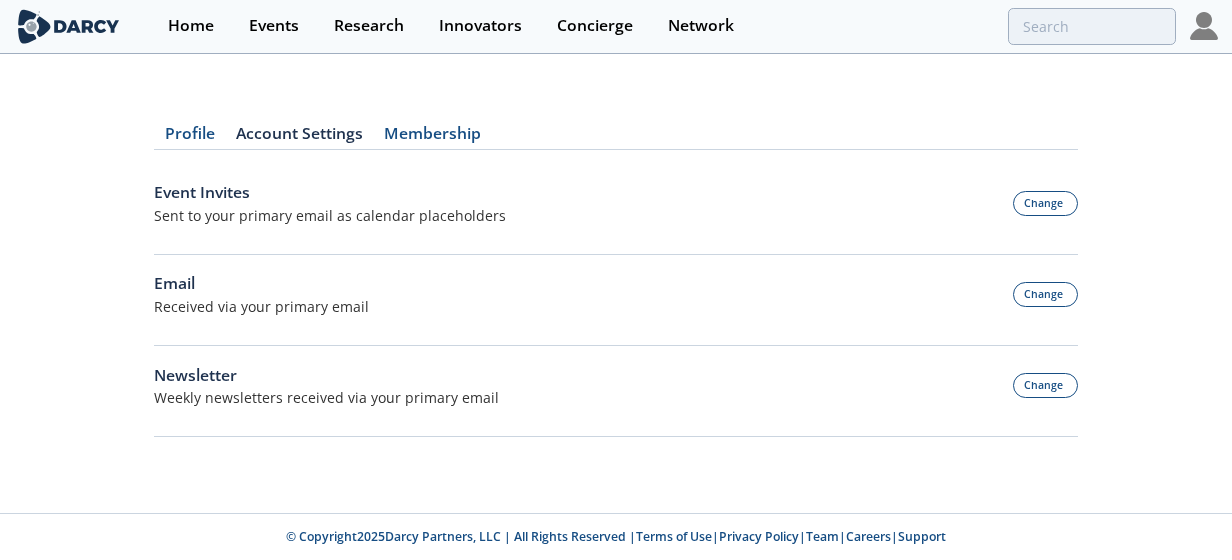 click on "Account Settings" at bounding box center [299, 138] 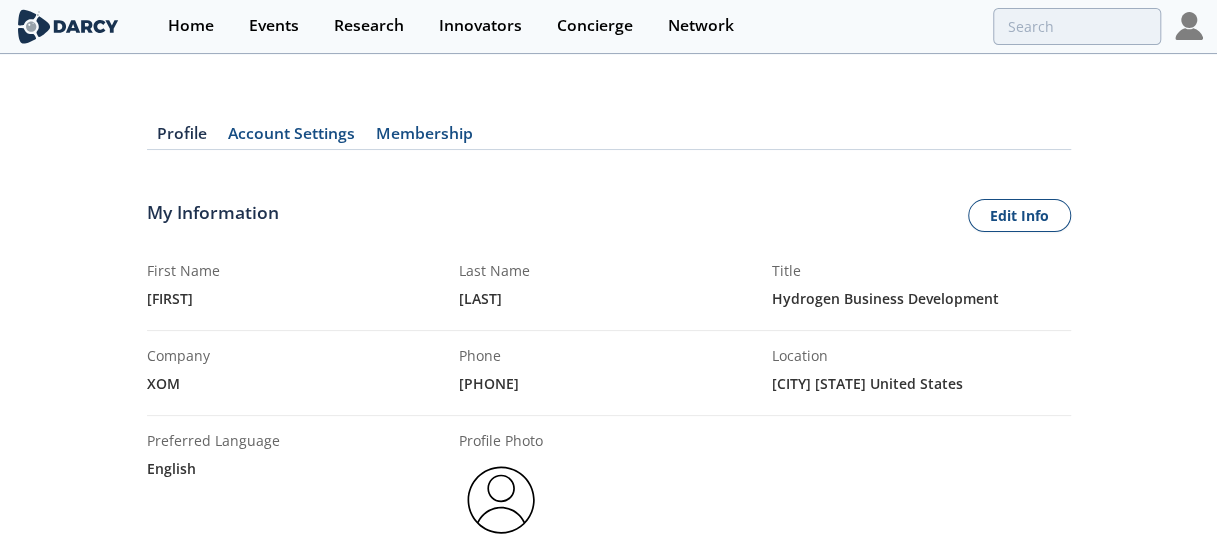 scroll, scrollTop: 0, scrollLeft: 0, axis: both 